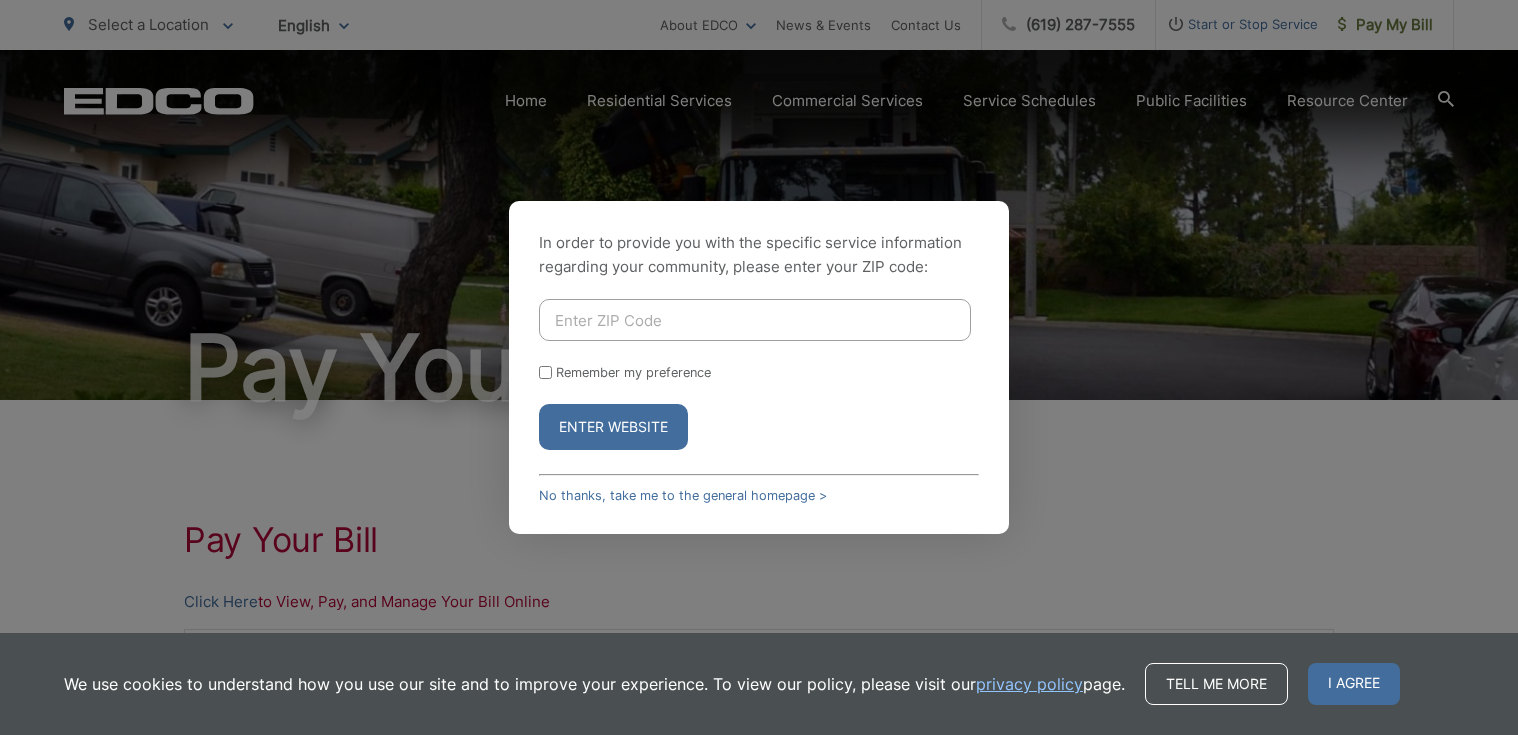 scroll, scrollTop: 0, scrollLeft: 0, axis: both 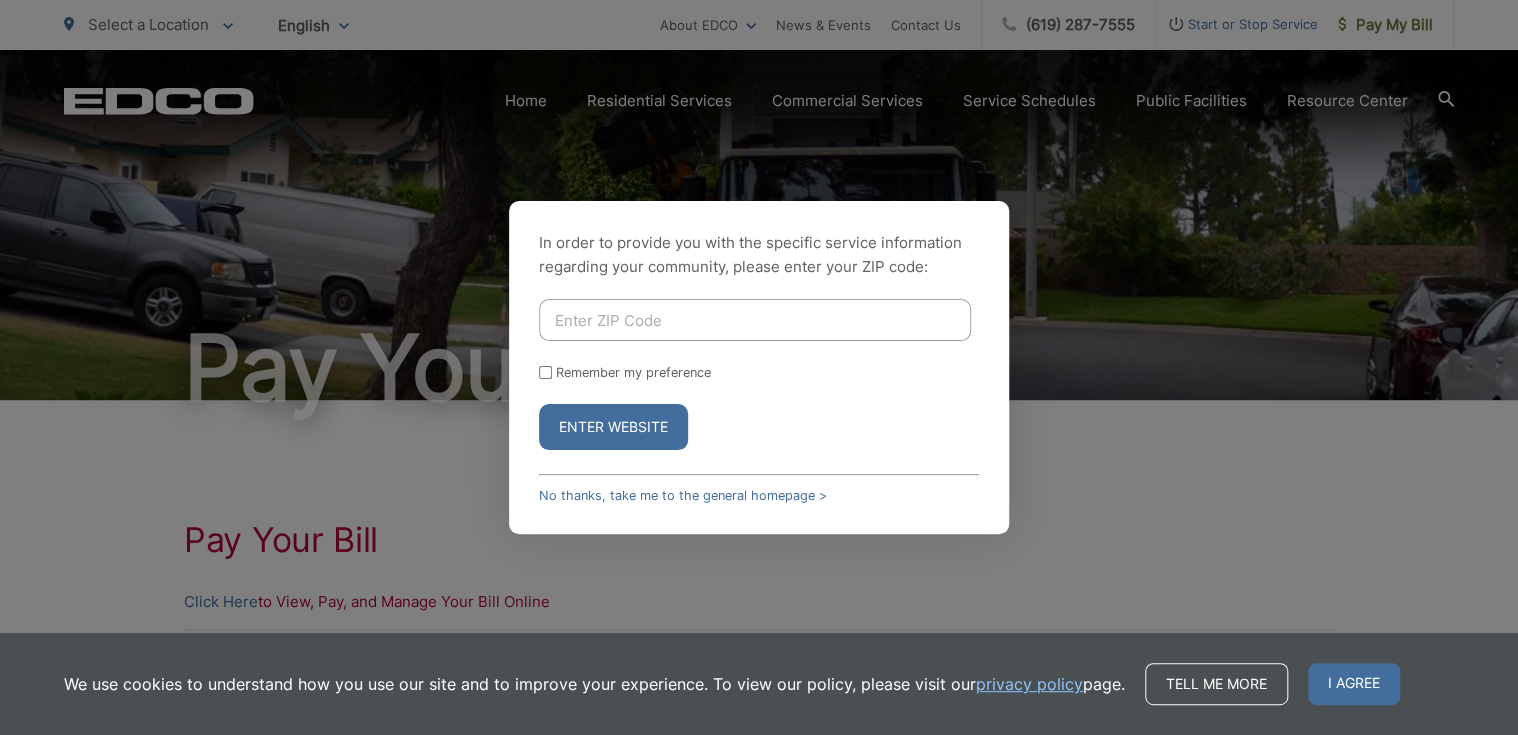 click at bounding box center [755, 320] 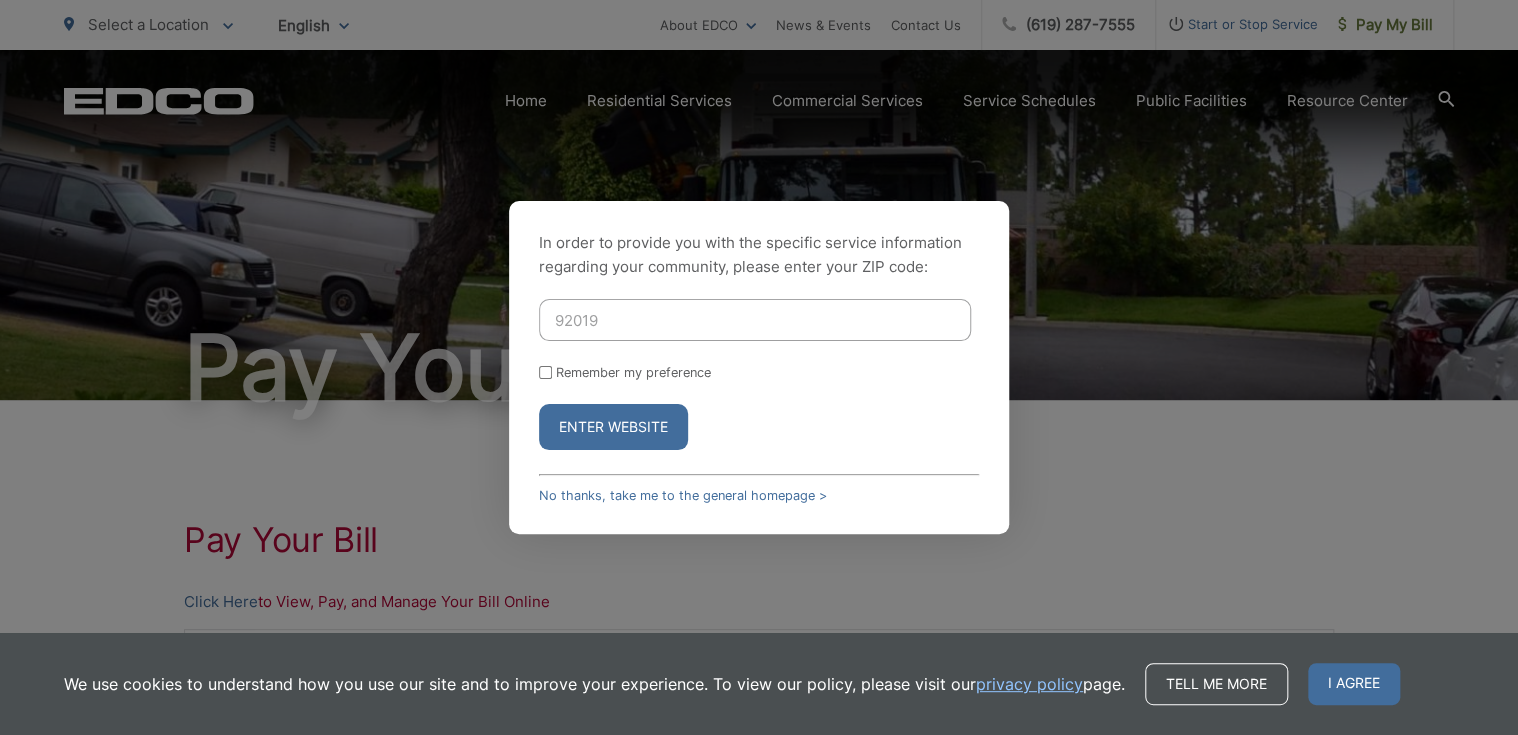 click on "Enter Website" at bounding box center [613, 427] 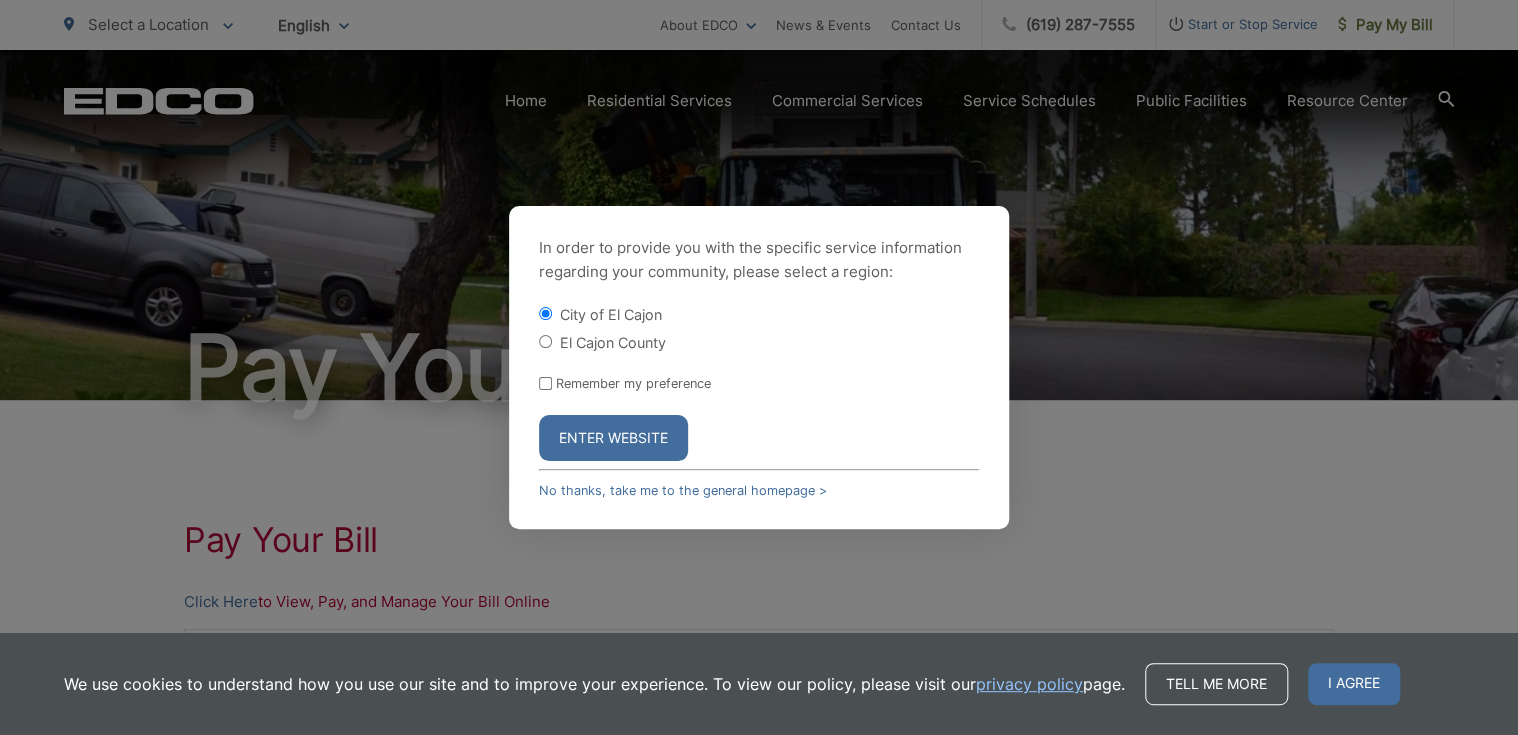 click on "El Cajon County" at bounding box center [545, 341] 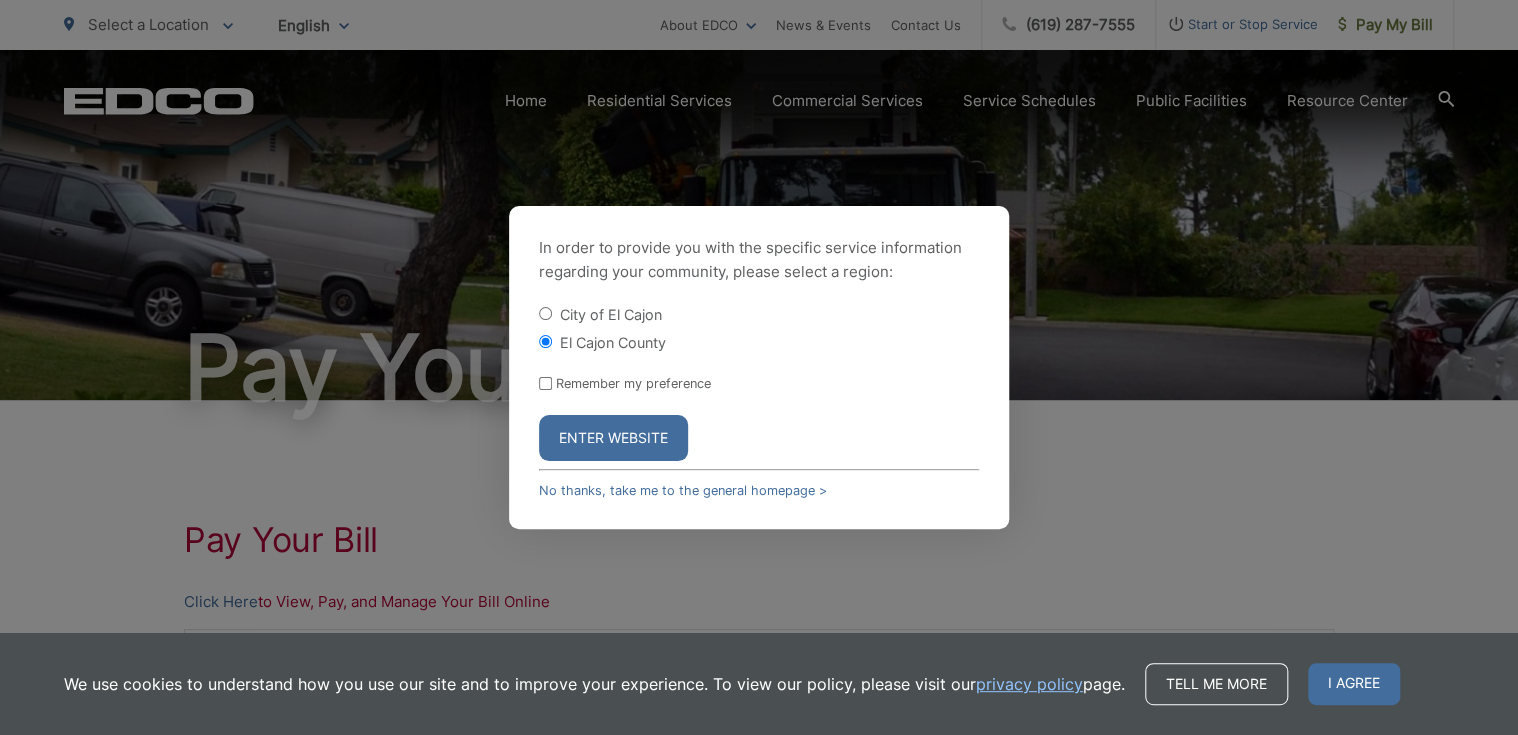 click on "Enter Website" at bounding box center (613, 438) 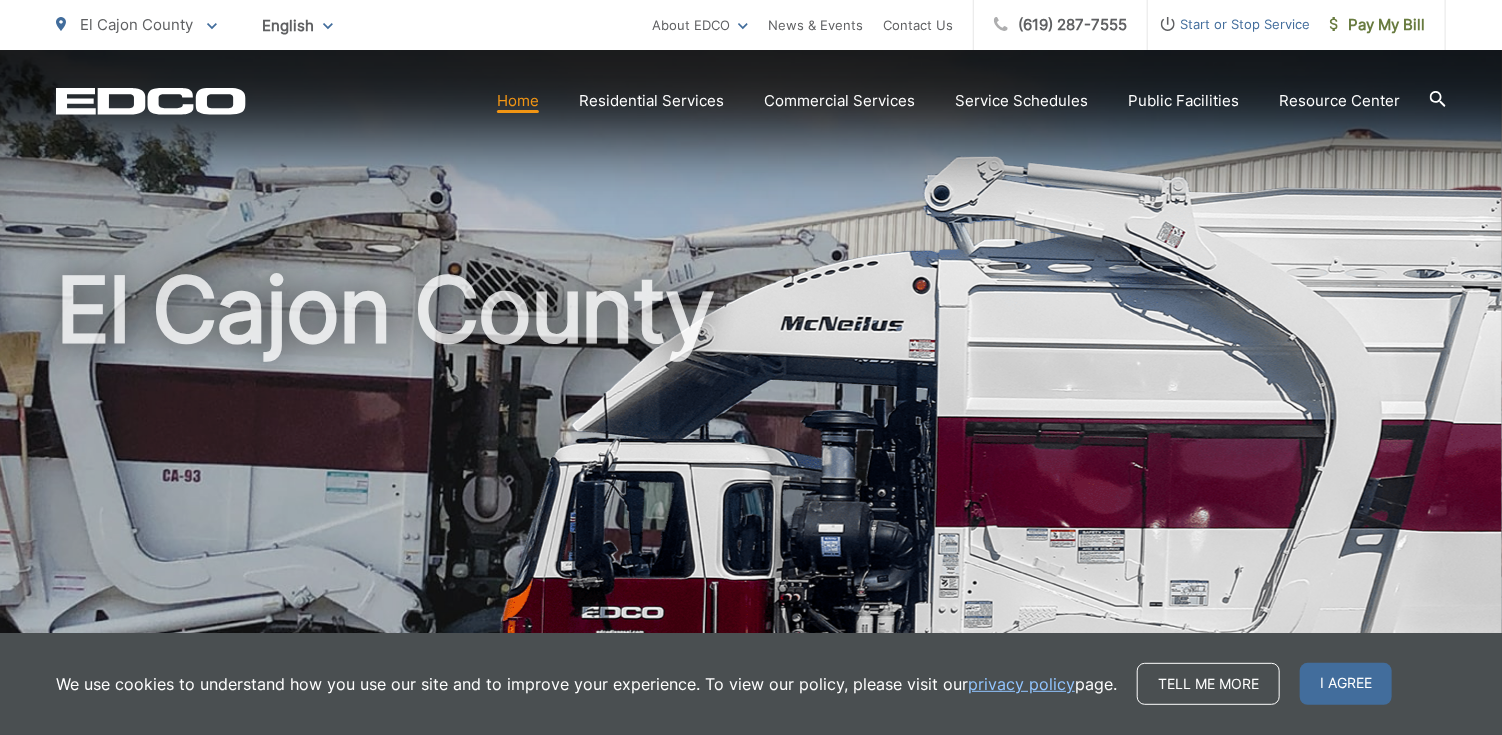 scroll, scrollTop: 100, scrollLeft: 0, axis: vertical 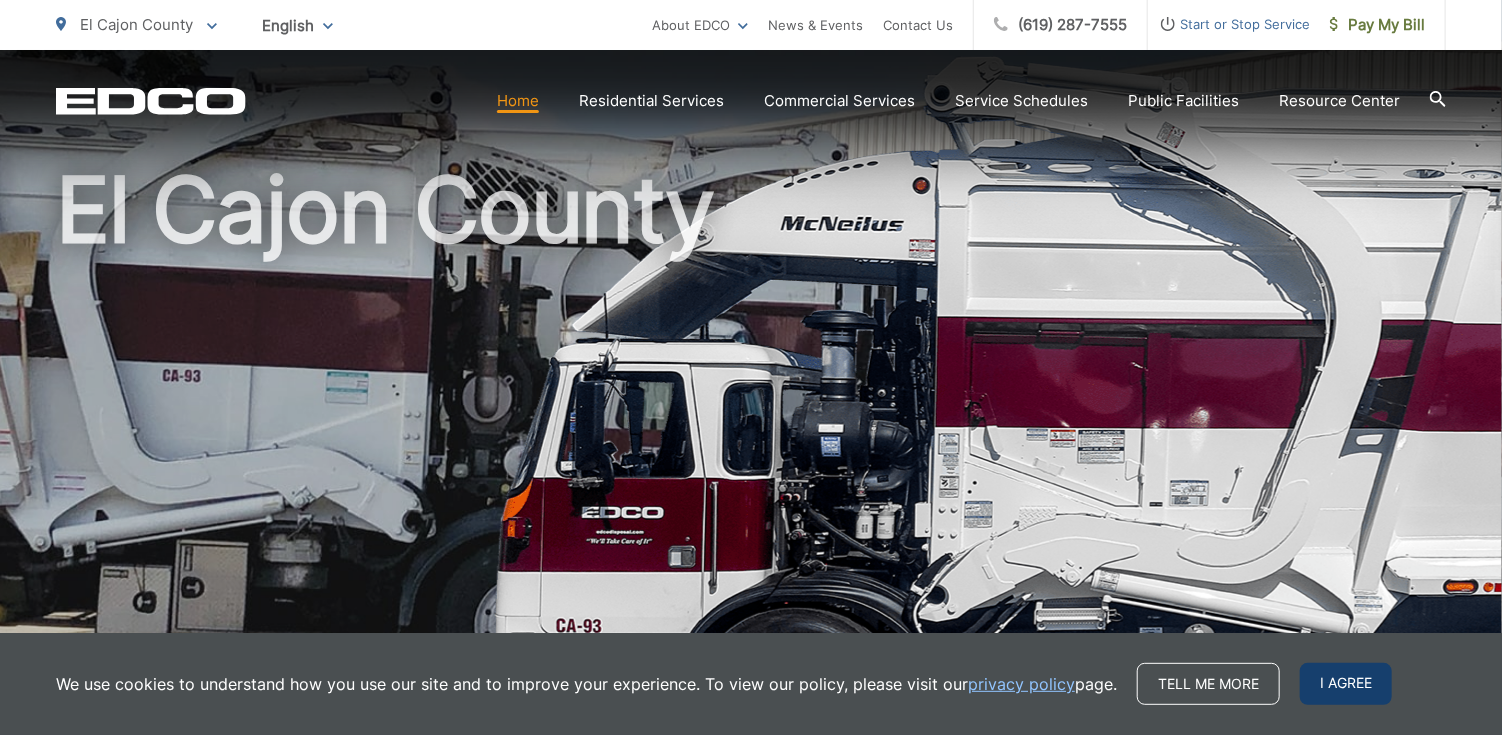 click on "I agree" at bounding box center (1346, 684) 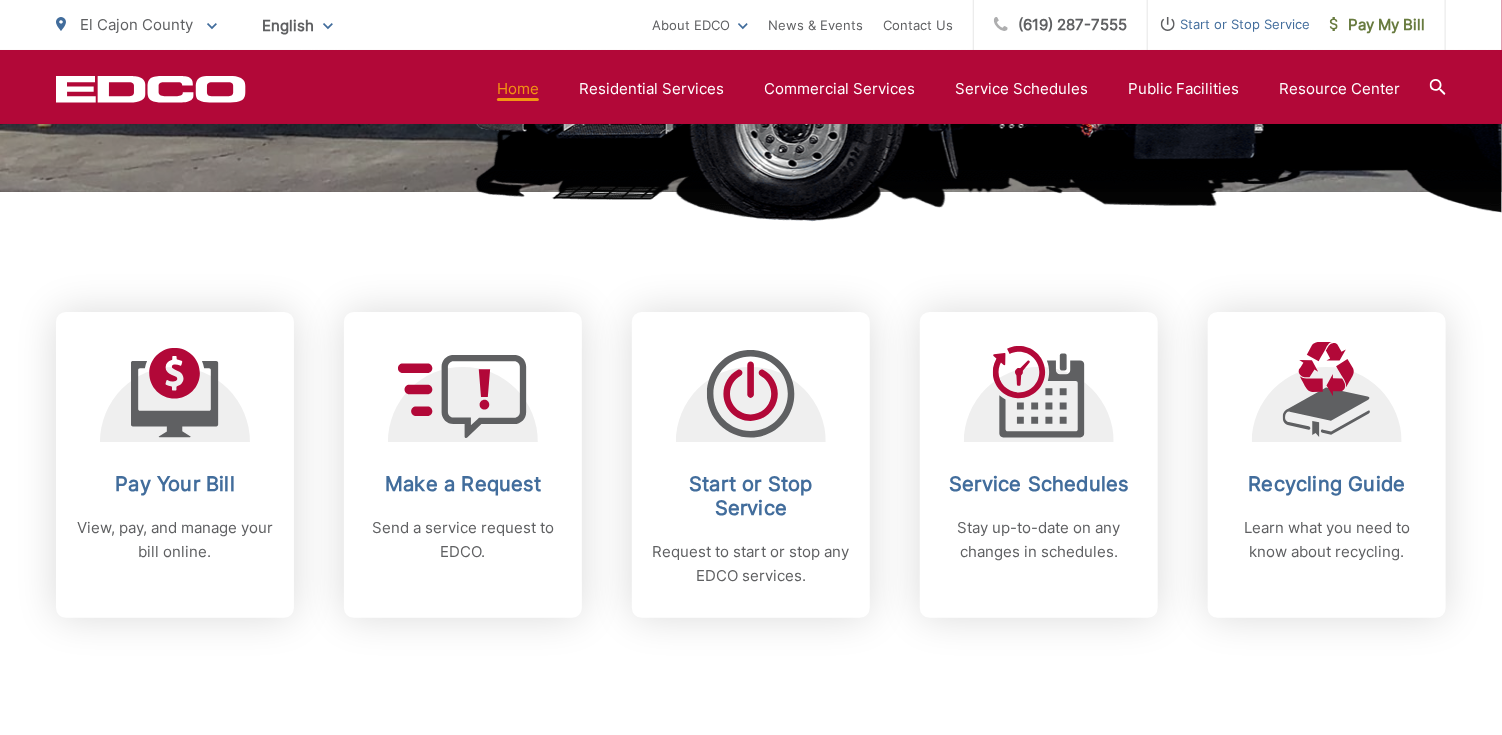 scroll, scrollTop: 700, scrollLeft: 0, axis: vertical 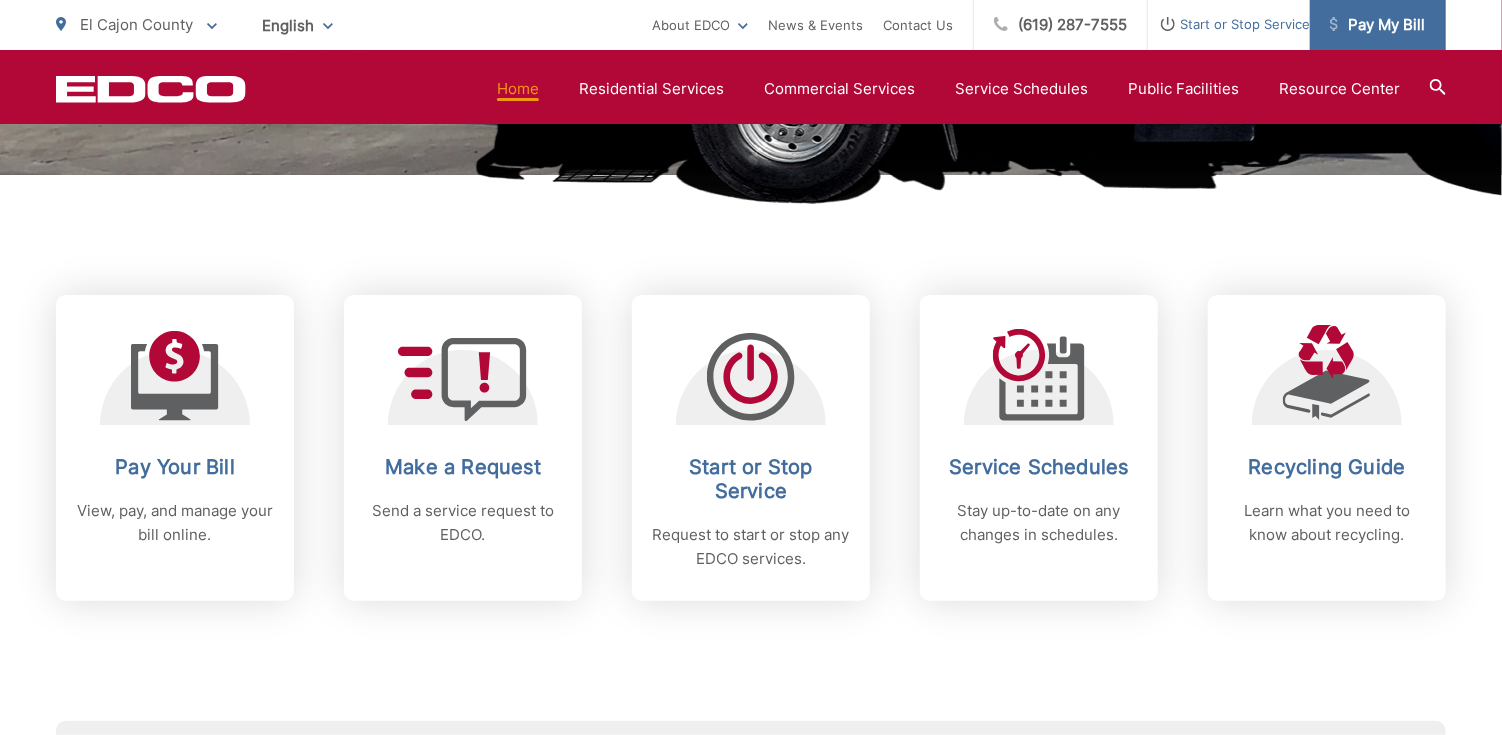 click on "Pay My Bill" at bounding box center [1377, 25] 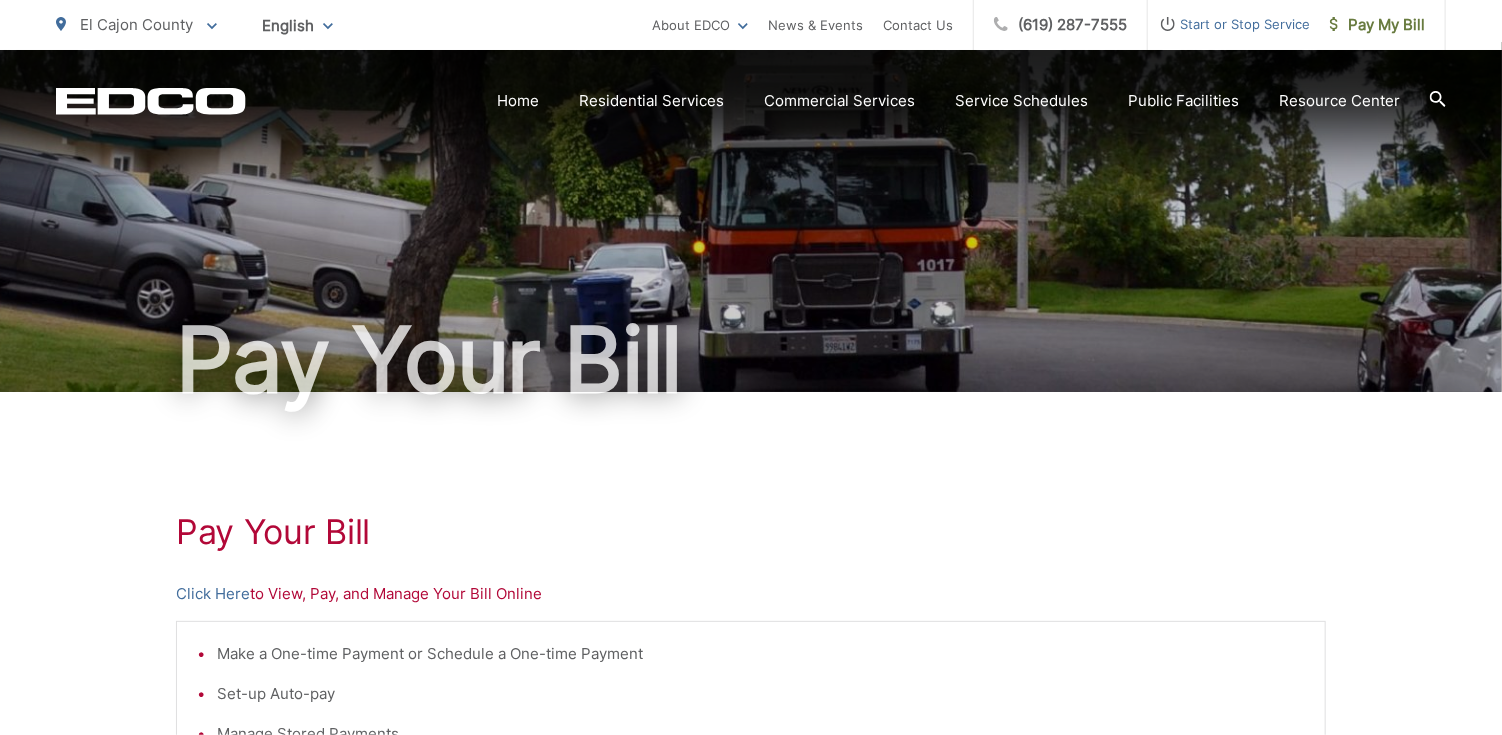 scroll, scrollTop: 0, scrollLeft: 0, axis: both 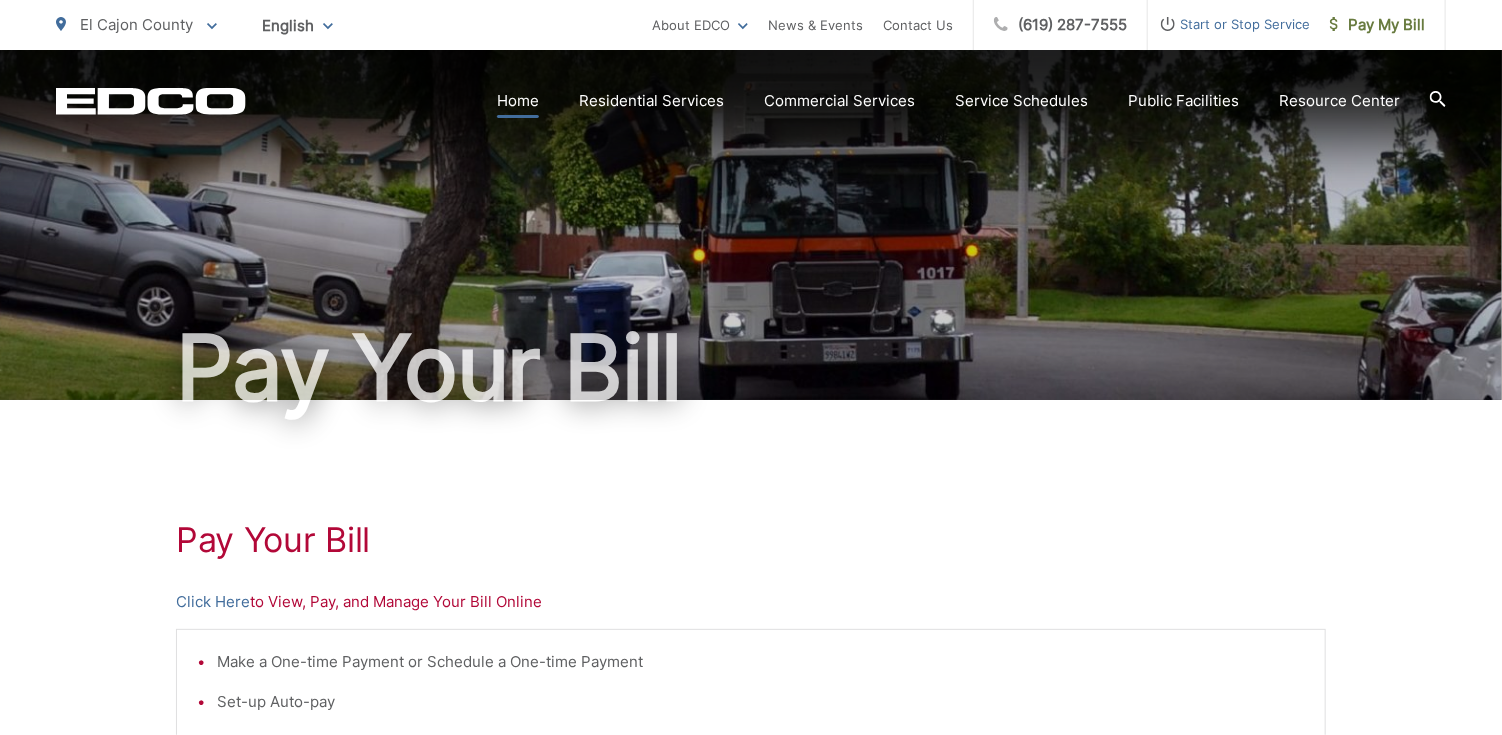 click on "Home" at bounding box center (518, 101) 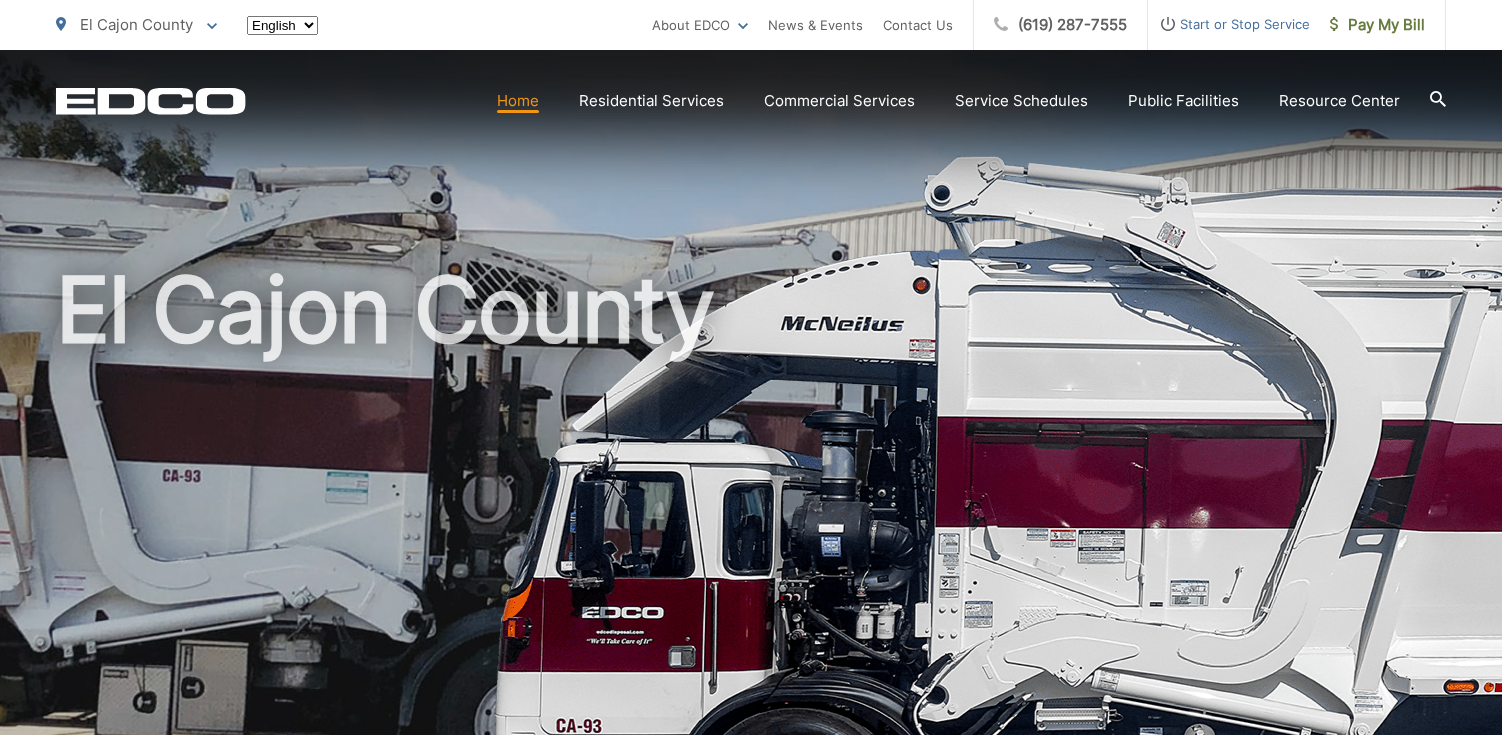 scroll, scrollTop: 0, scrollLeft: 0, axis: both 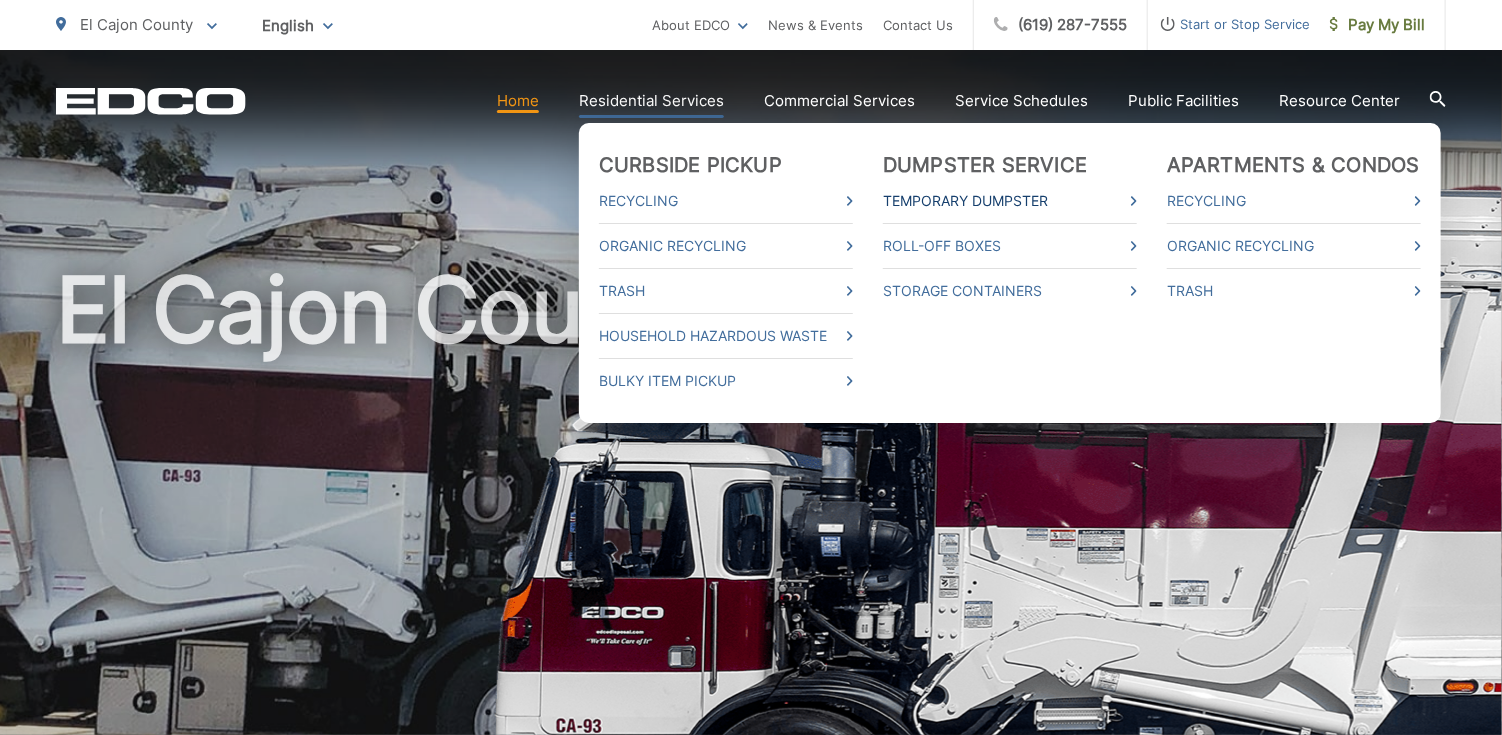 click on "Temporary Dumpster" at bounding box center (1010, 201) 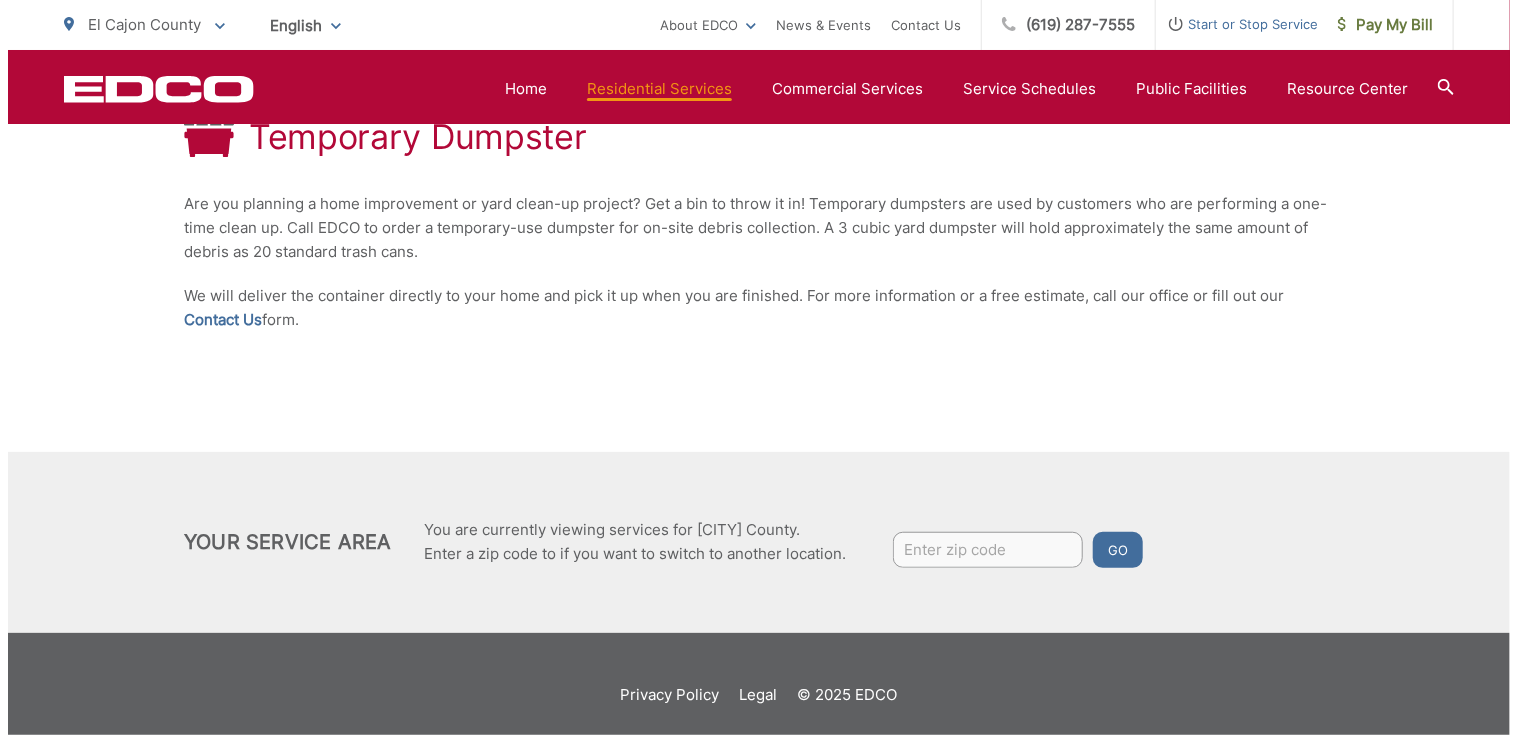 scroll, scrollTop: 428, scrollLeft: 0, axis: vertical 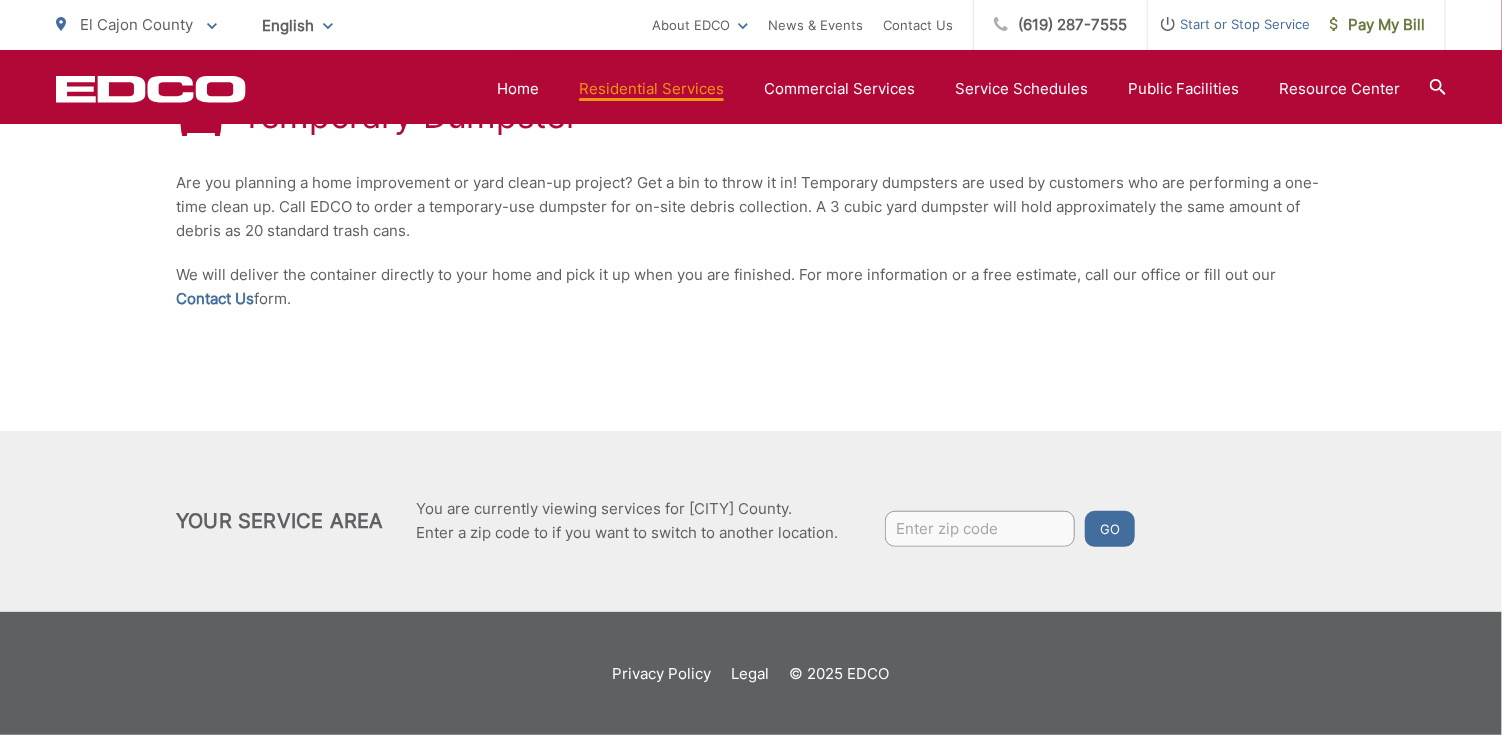click at bounding box center [980, 529] 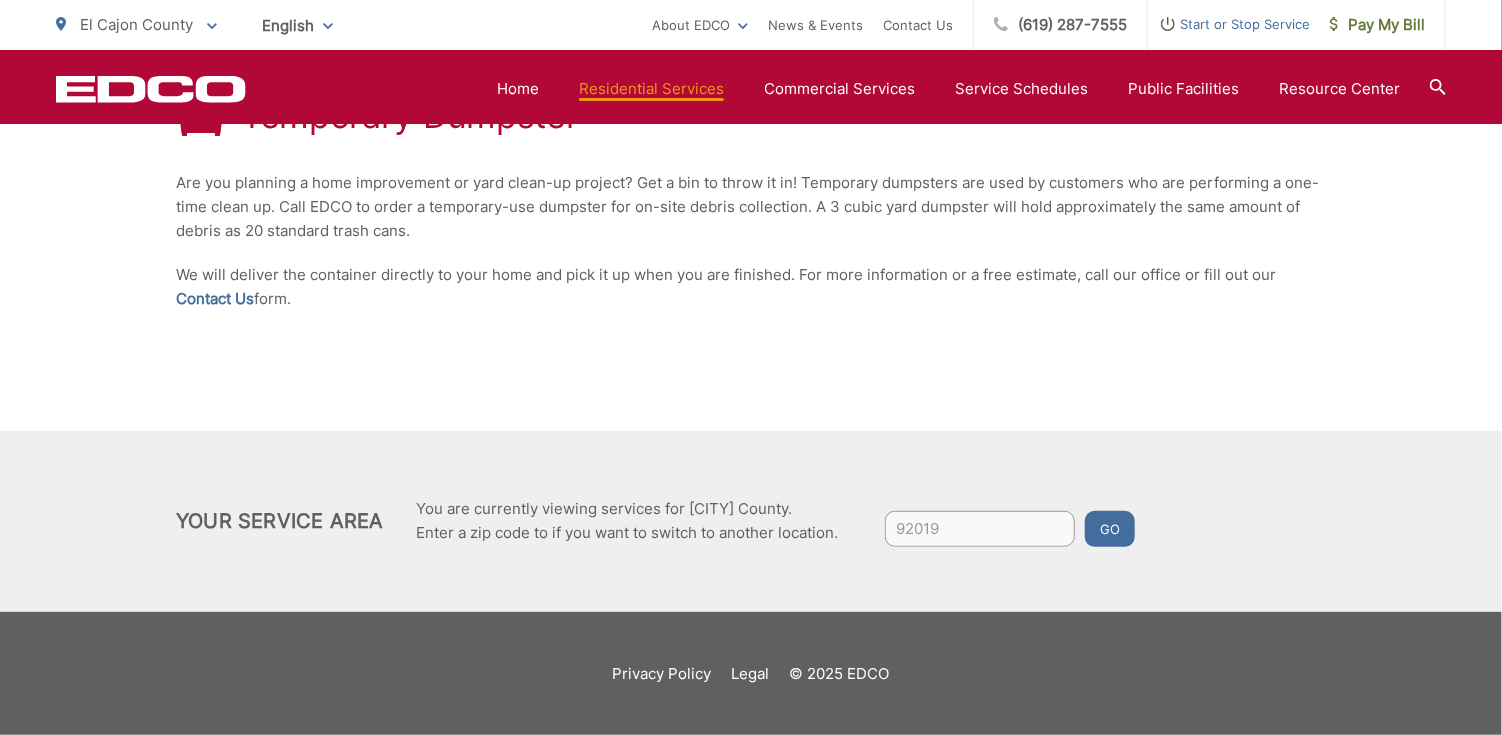 type on "92019" 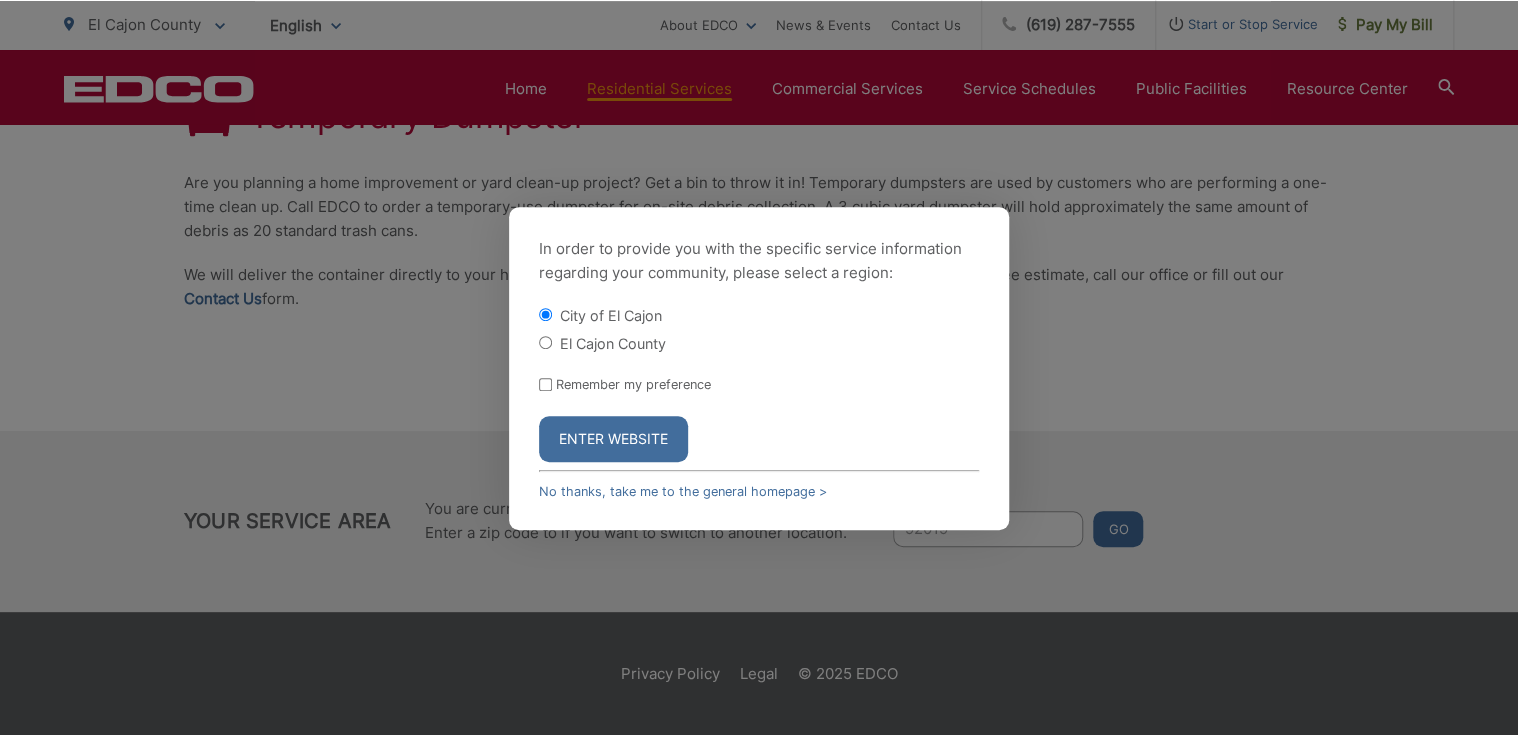 click on "El Cajon County" at bounding box center (545, 342) 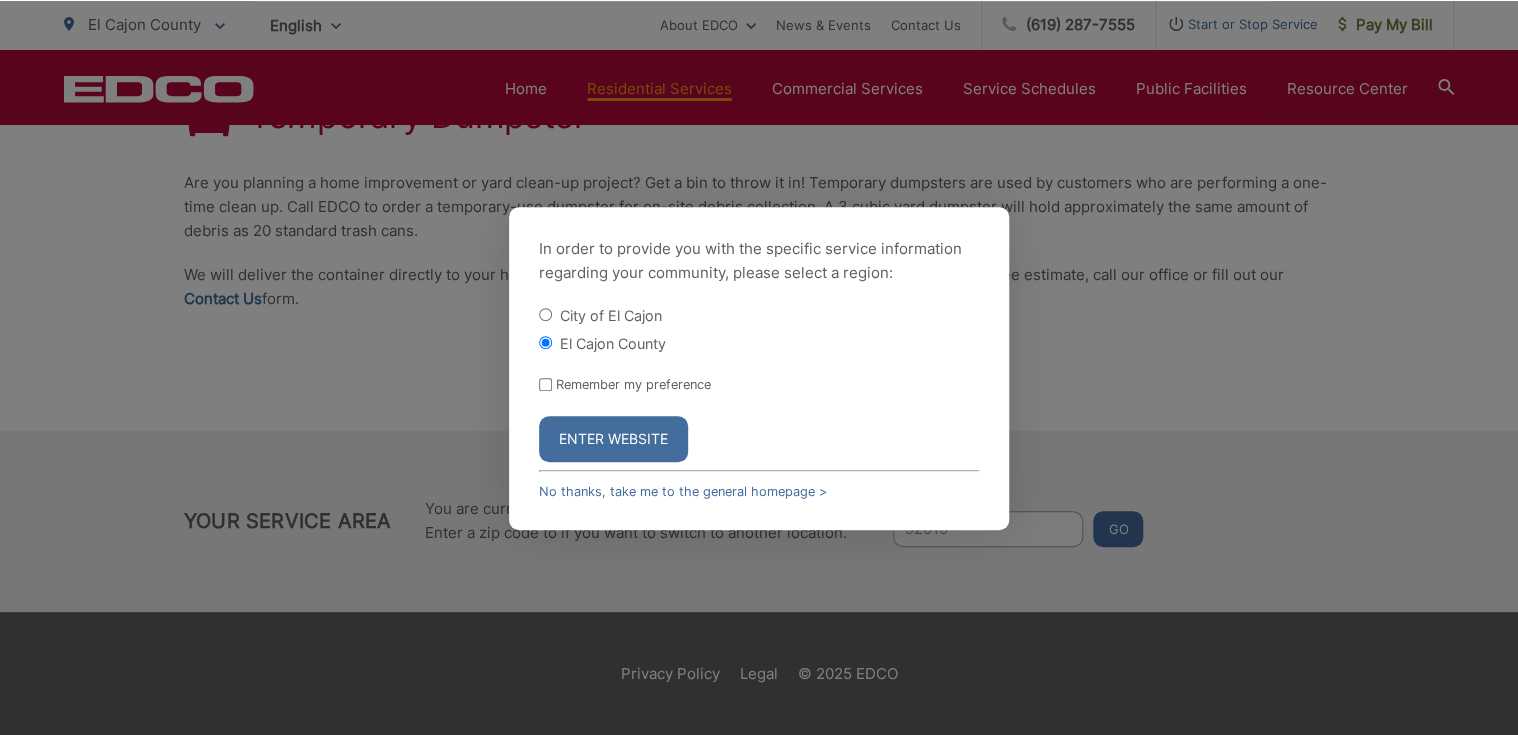 click on "Enter Website" at bounding box center (613, 439) 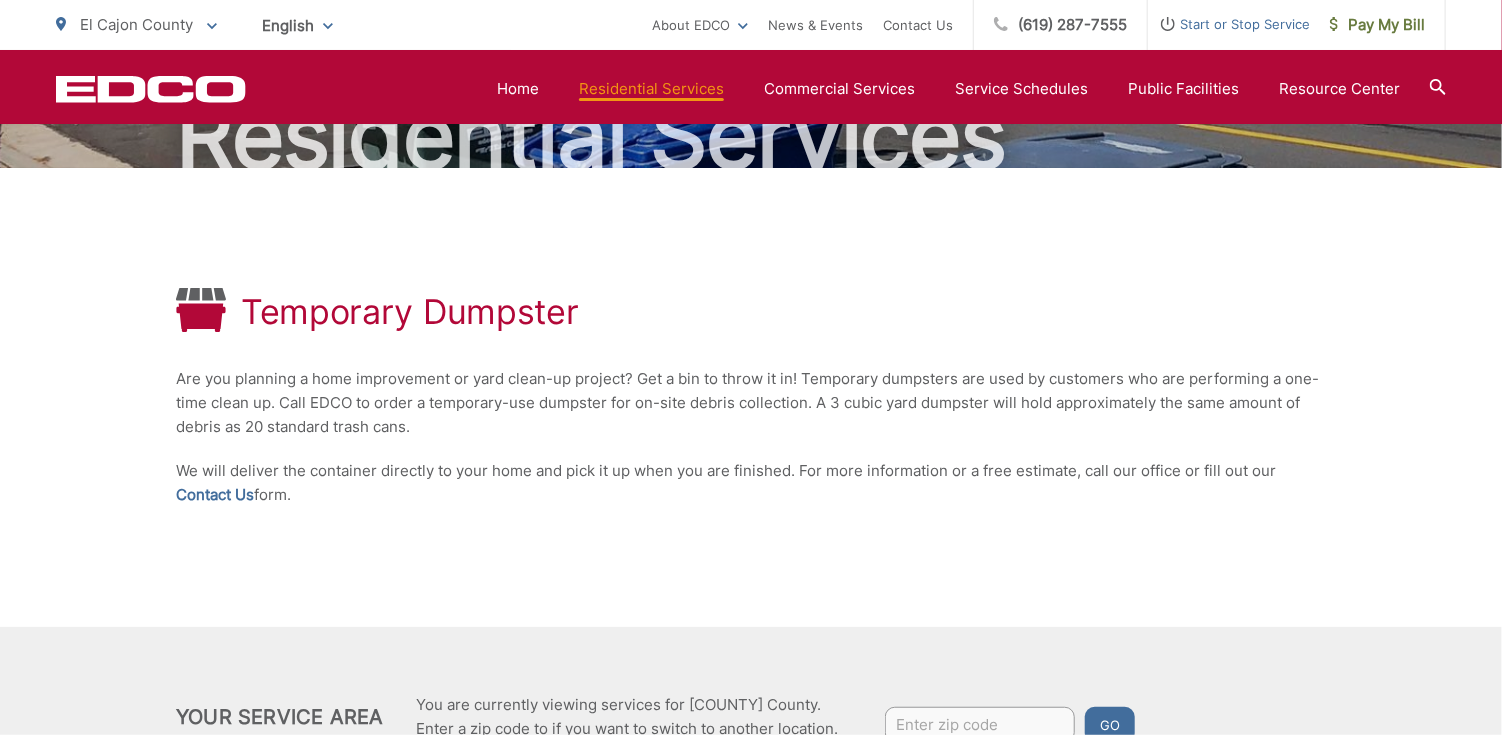 scroll, scrollTop: 228, scrollLeft: 0, axis: vertical 